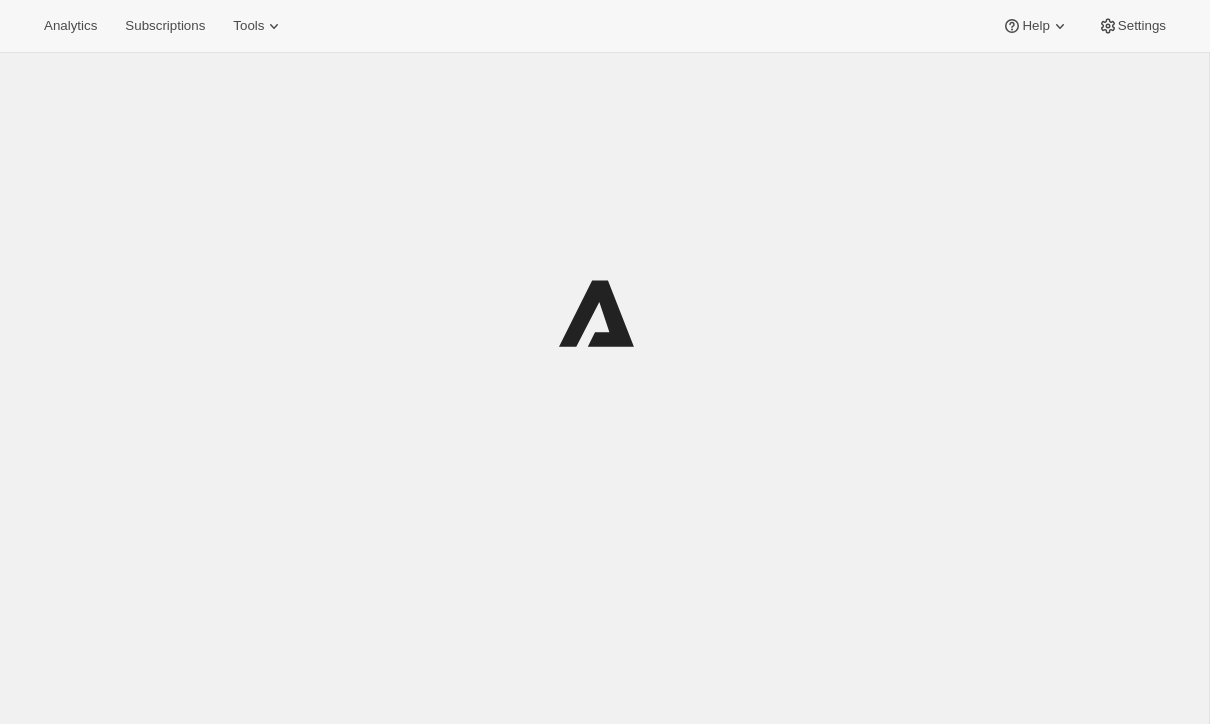 scroll, scrollTop: 0, scrollLeft: 0, axis: both 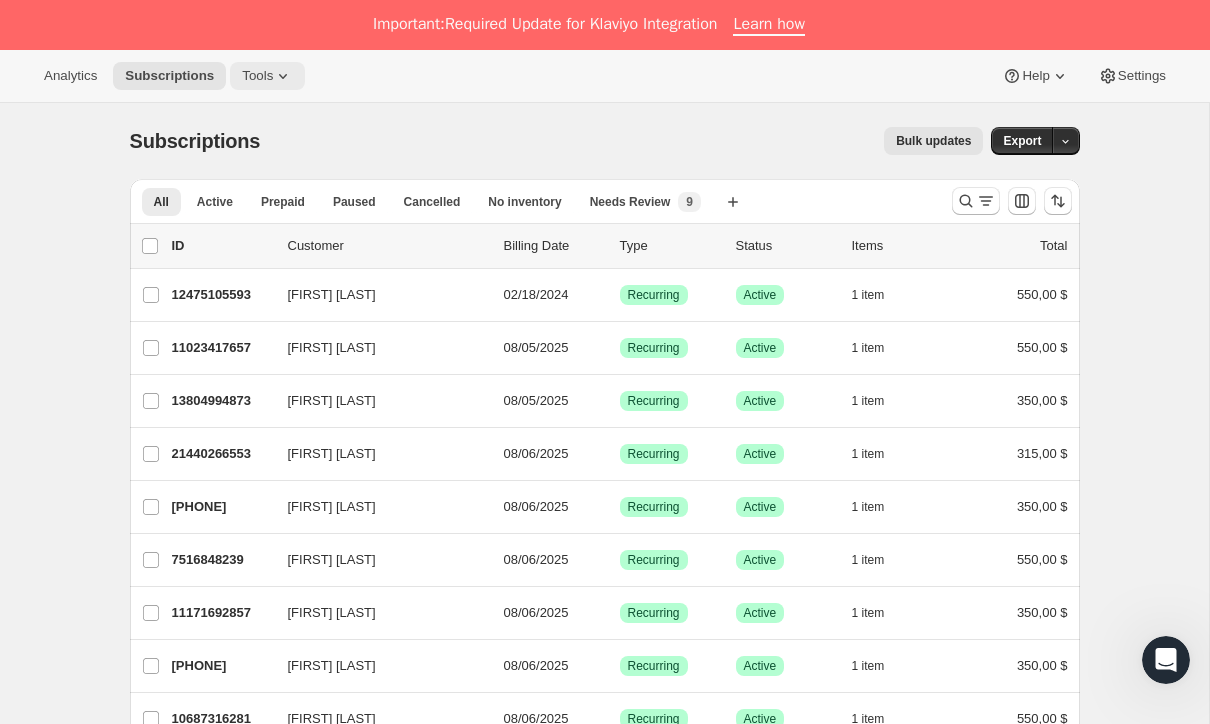 click on "Tools" at bounding box center [267, 76] 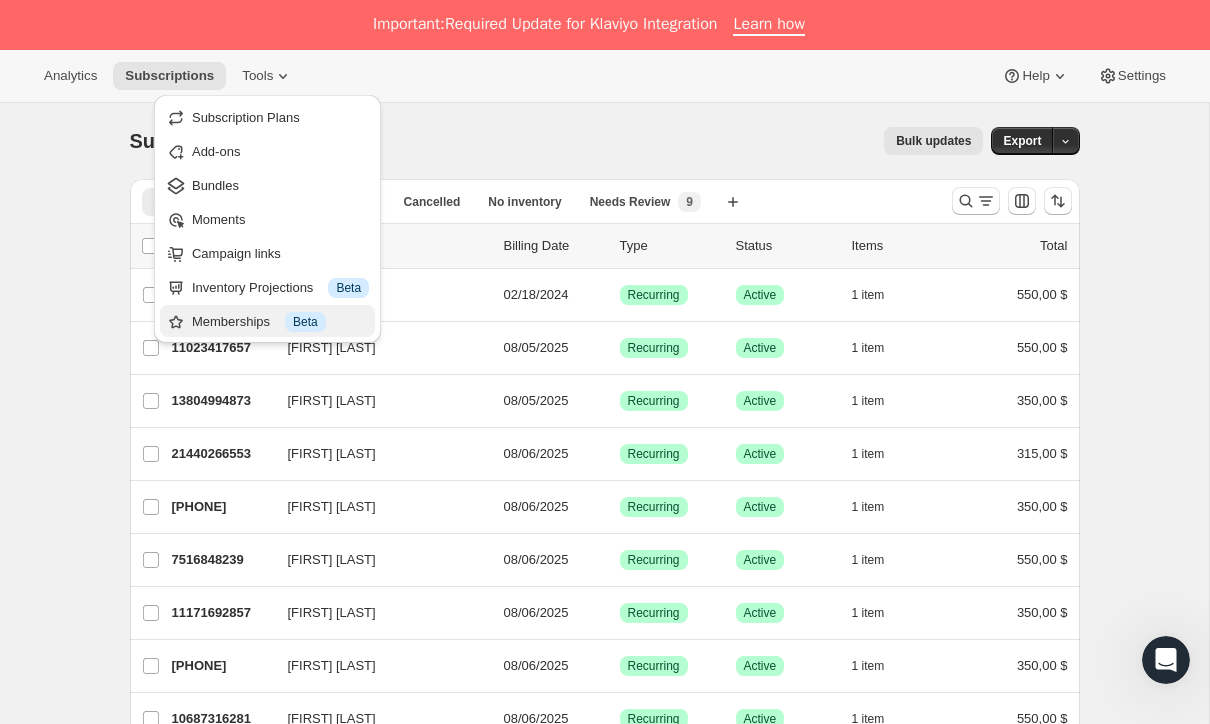 click on "Memberships Información Beta" at bounding box center (280, 322) 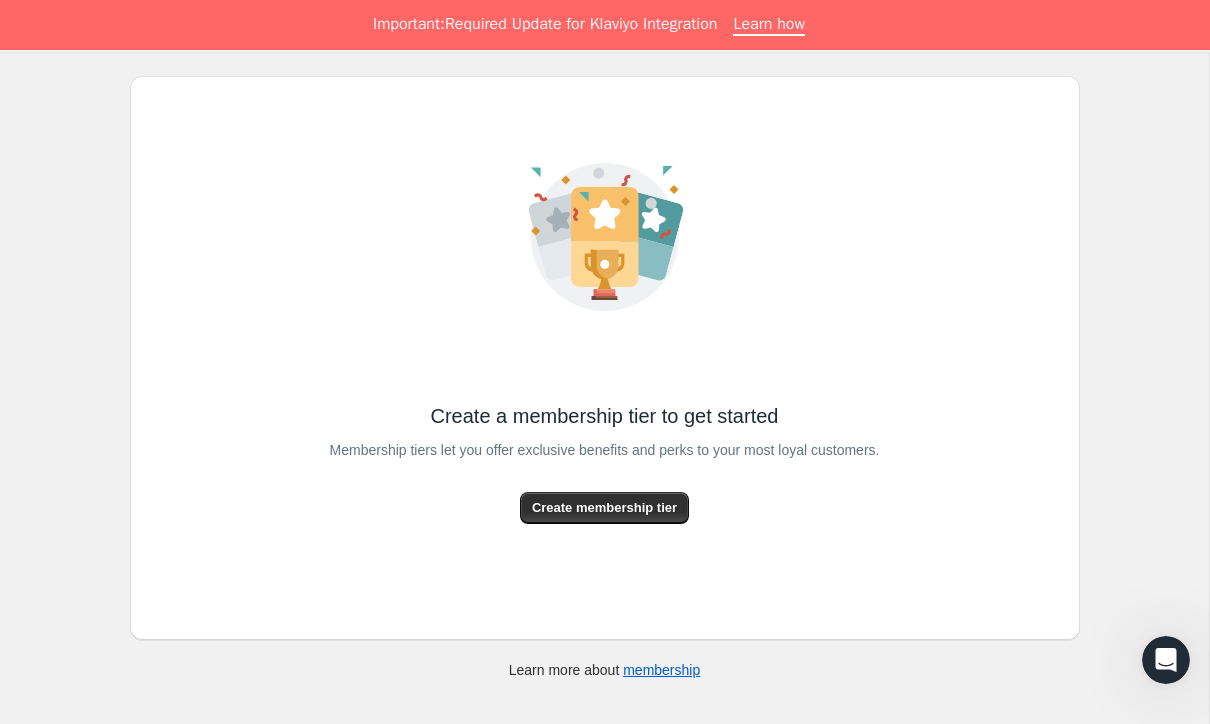 scroll, scrollTop: 0, scrollLeft: 0, axis: both 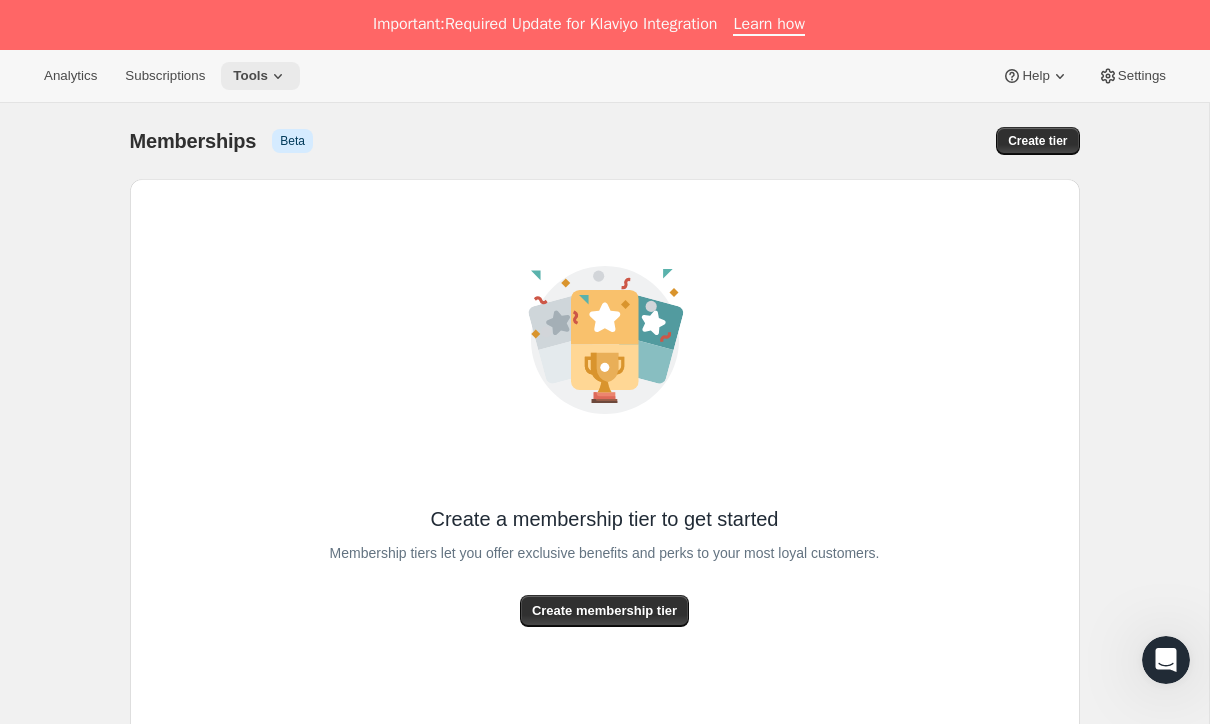 click 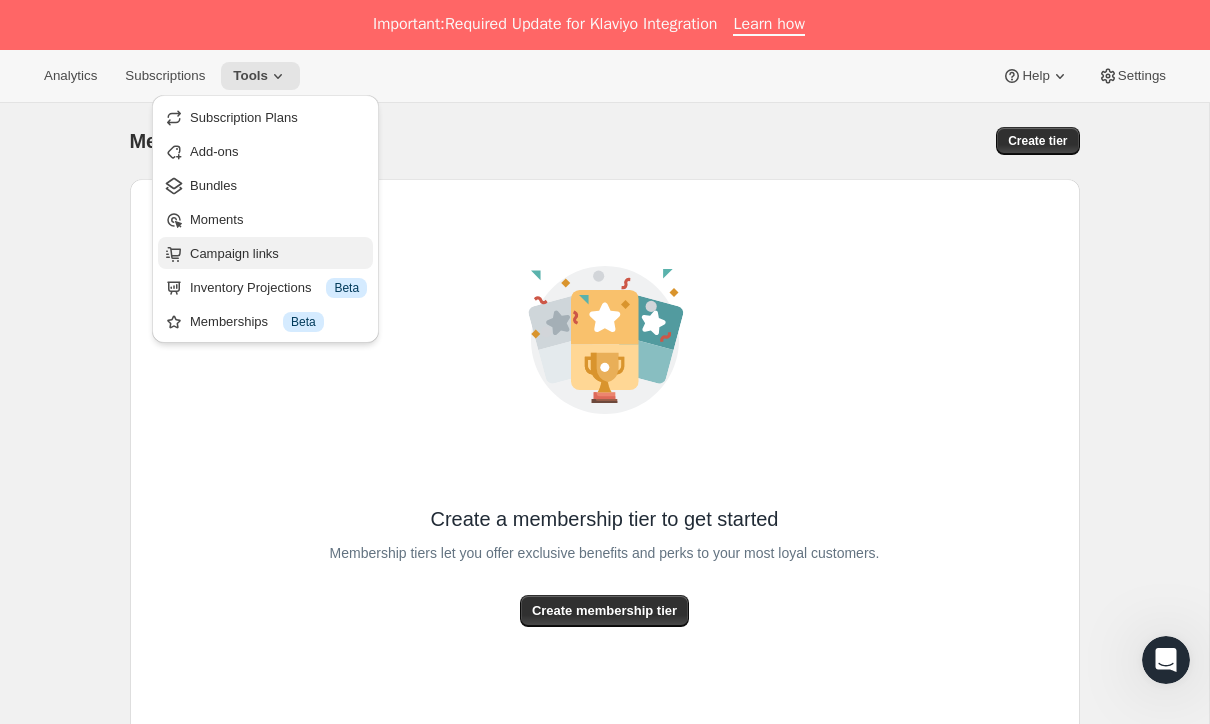 click on "Campaign links" at bounding box center [278, 254] 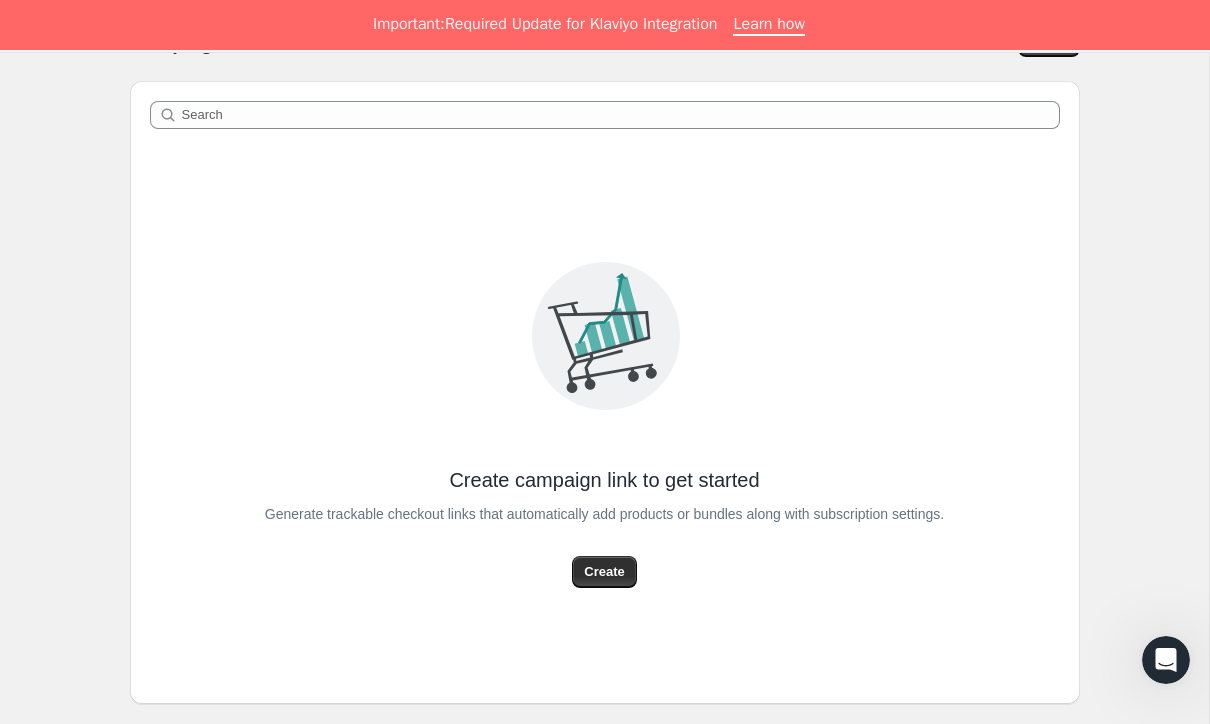 scroll, scrollTop: 0, scrollLeft: 0, axis: both 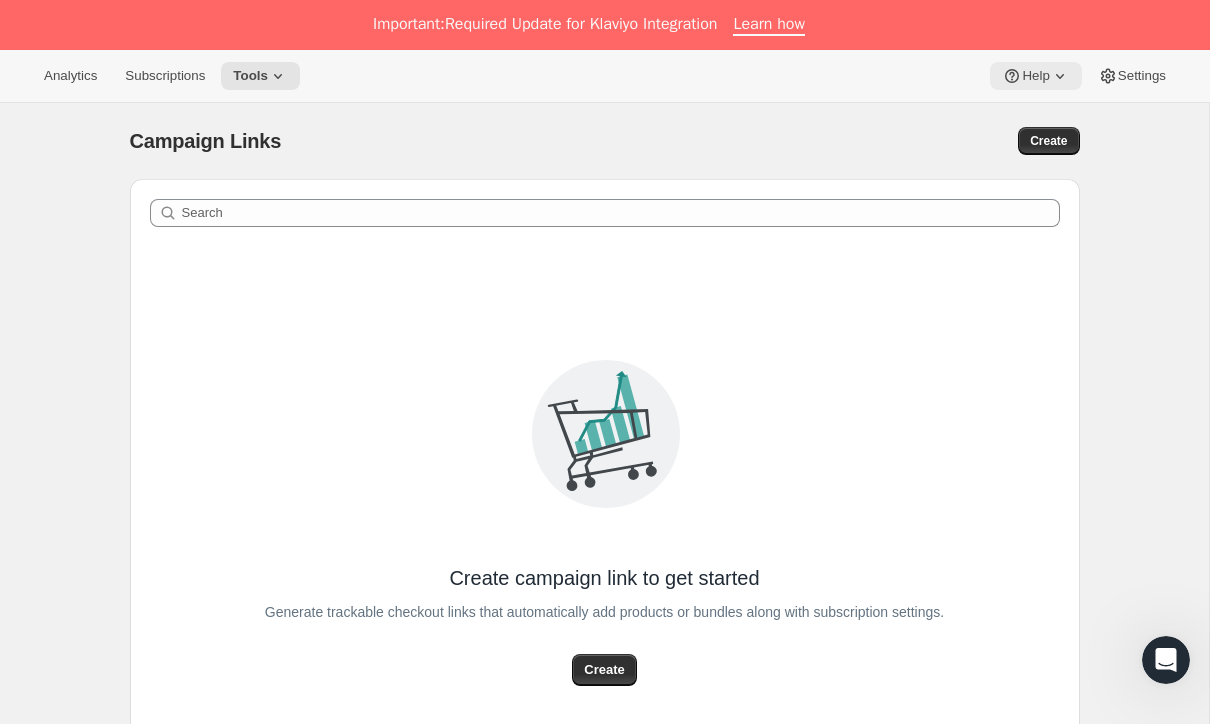 click on "Help" at bounding box center [1035, 76] 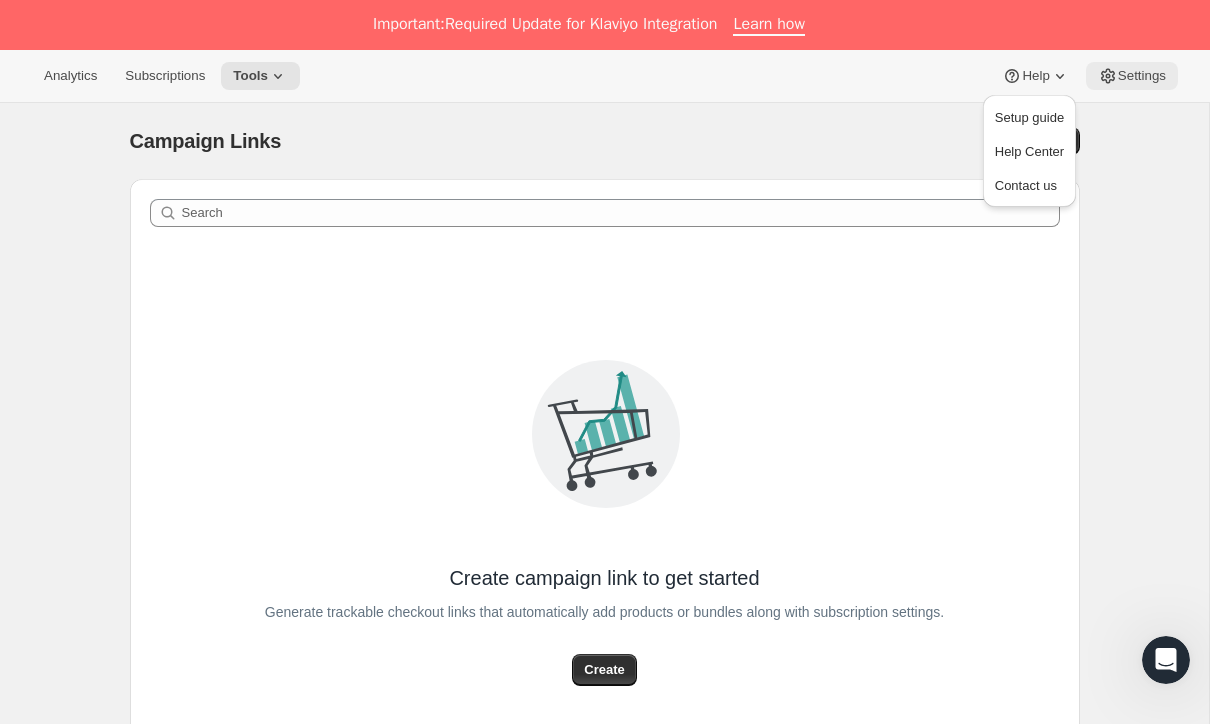 click on "Settings" at bounding box center (1142, 76) 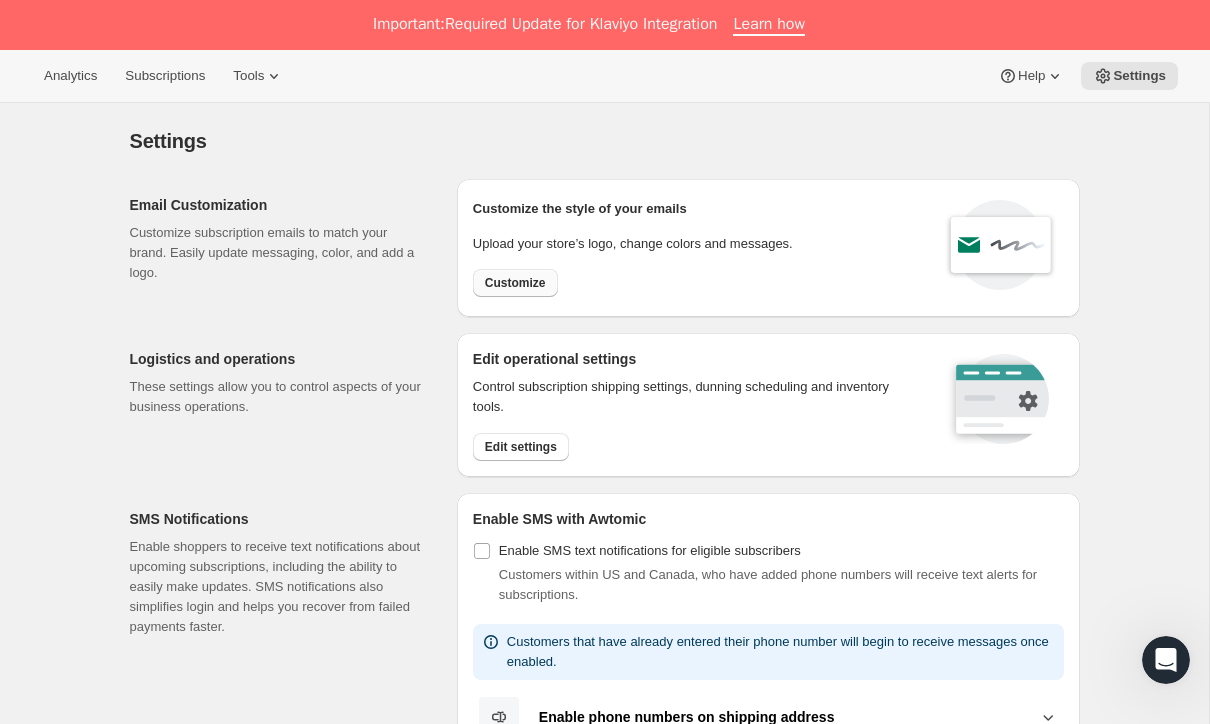 click on "Customize" at bounding box center [515, 283] 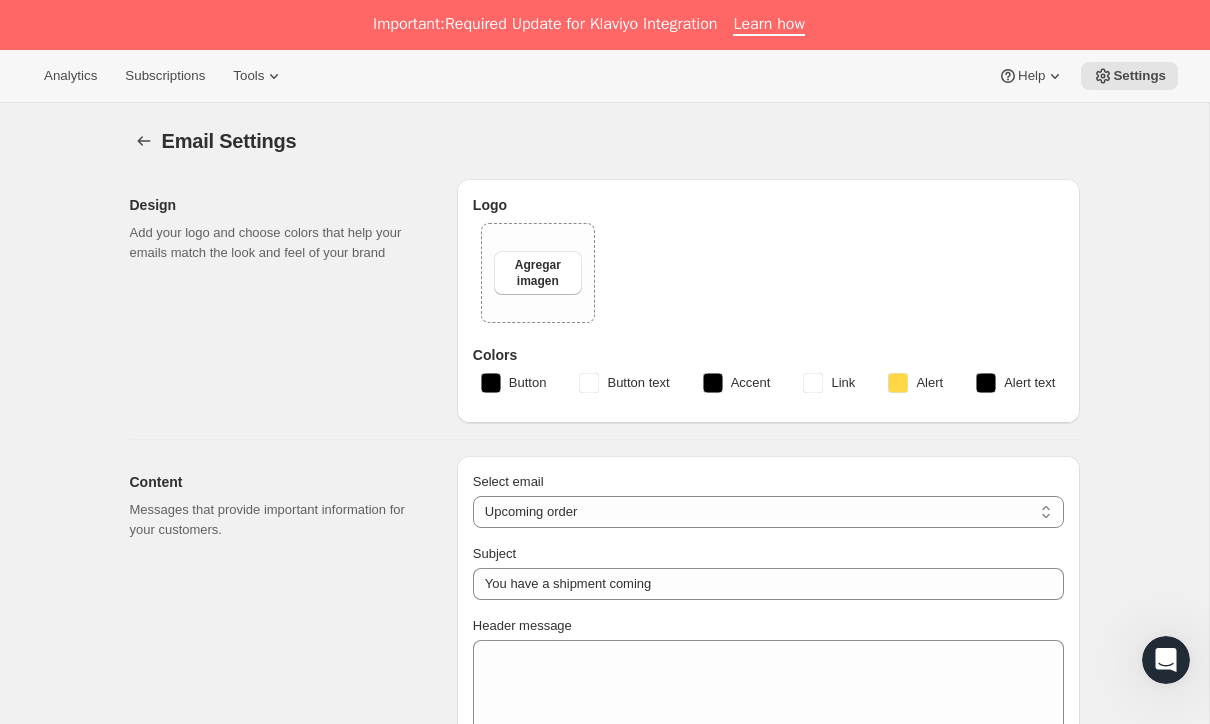 type on "Desplastifícate" 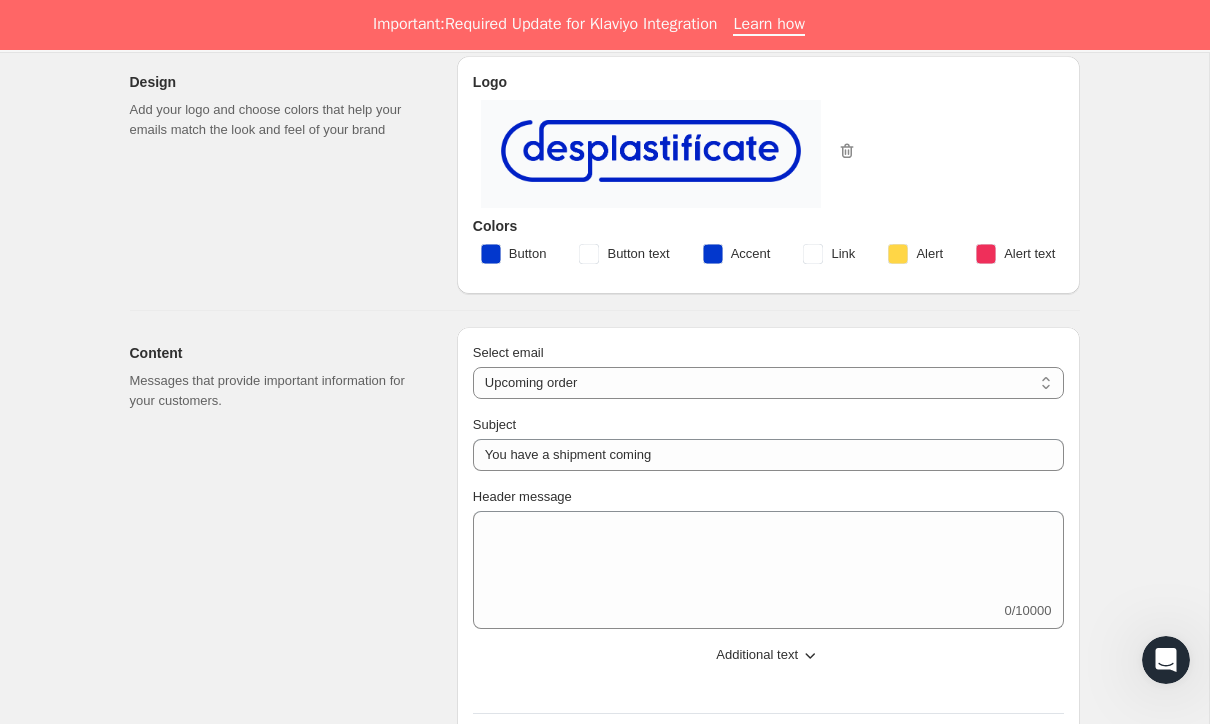 scroll, scrollTop: 105, scrollLeft: 0, axis: vertical 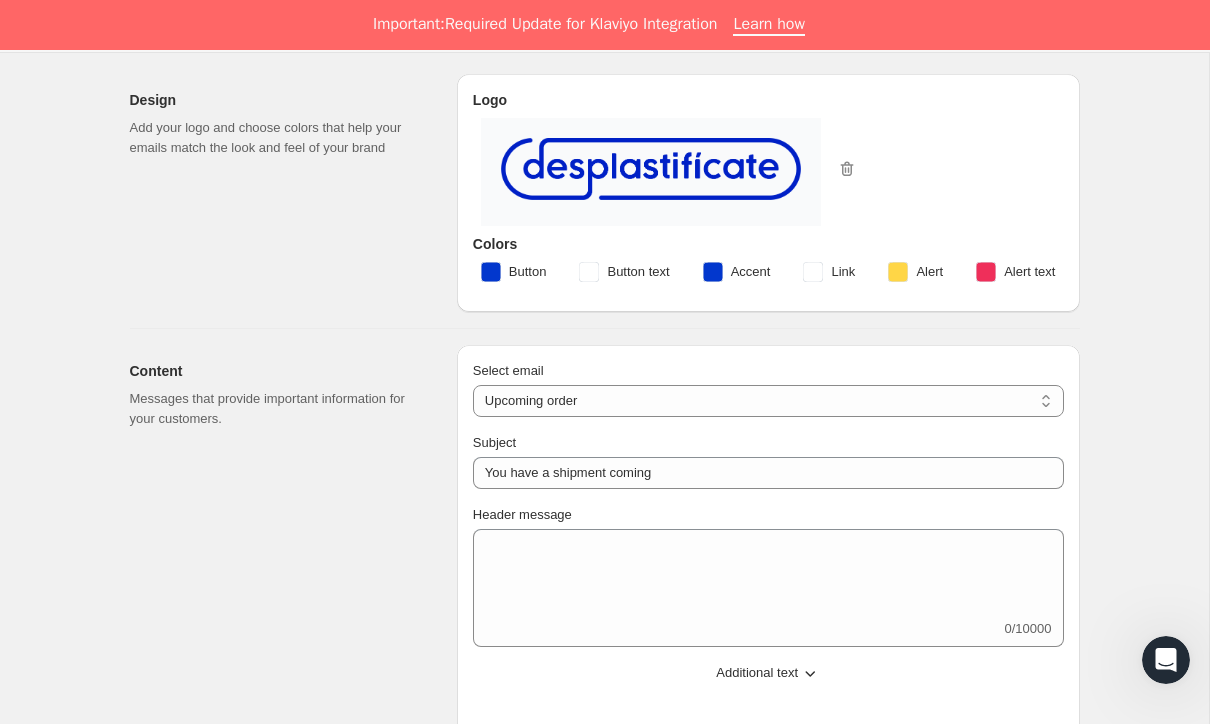 click on "Content Messages that provide important information for your customers." at bounding box center [285, 683] 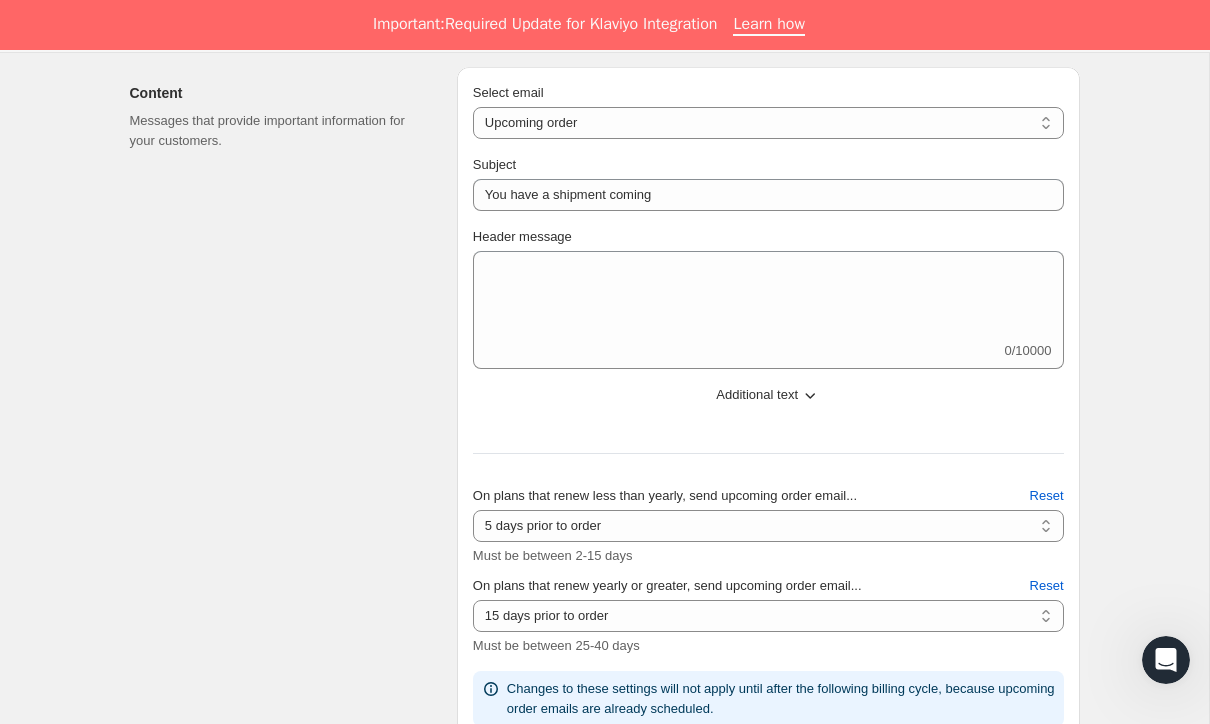 scroll, scrollTop: 365, scrollLeft: 0, axis: vertical 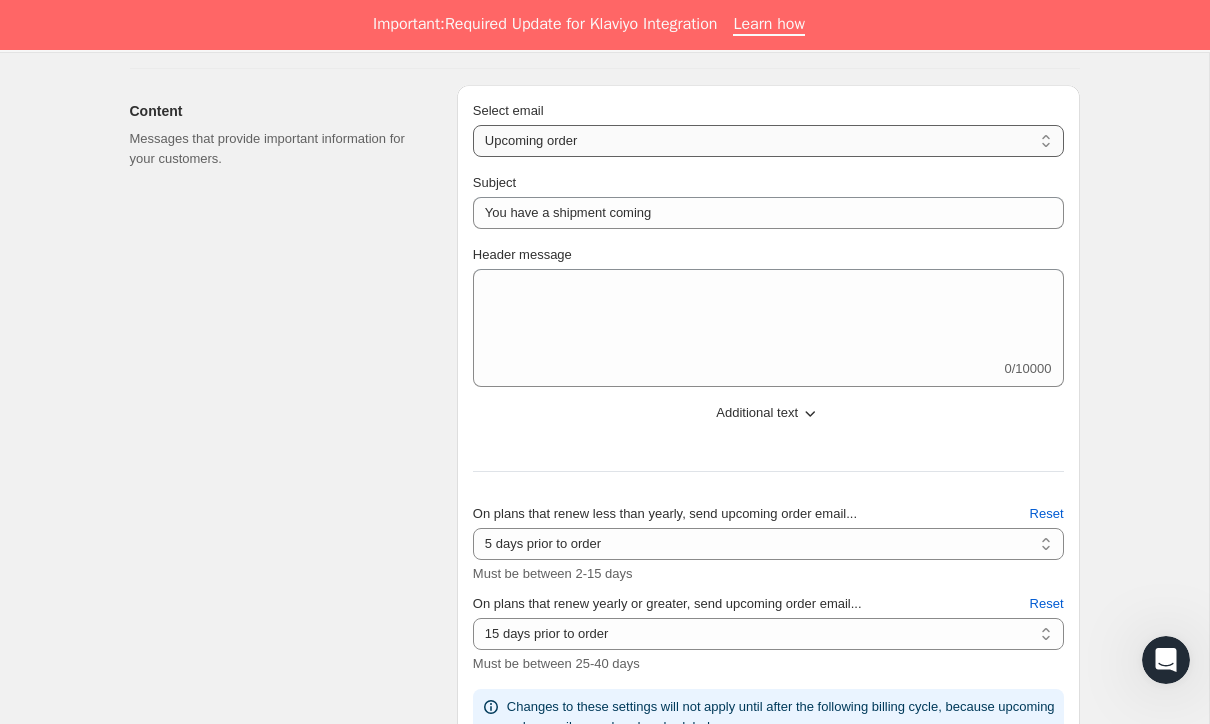 click on "New subscription Upcoming order Failed payment Delayed subscription (inventory sold-out) Subscription updated Subscription paused Subscription cancelled Subscription reactivated Gift message" at bounding box center [768, 141] 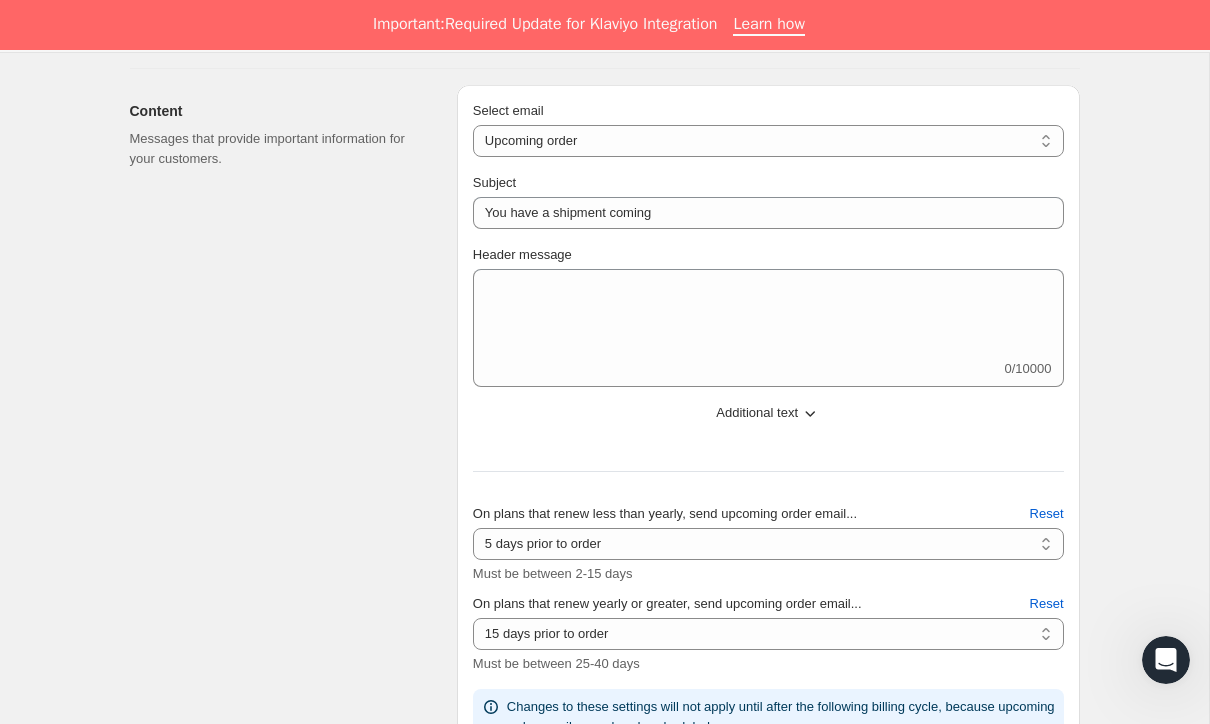 click on "Content Messages that provide important information for your customers." at bounding box center (285, 423) 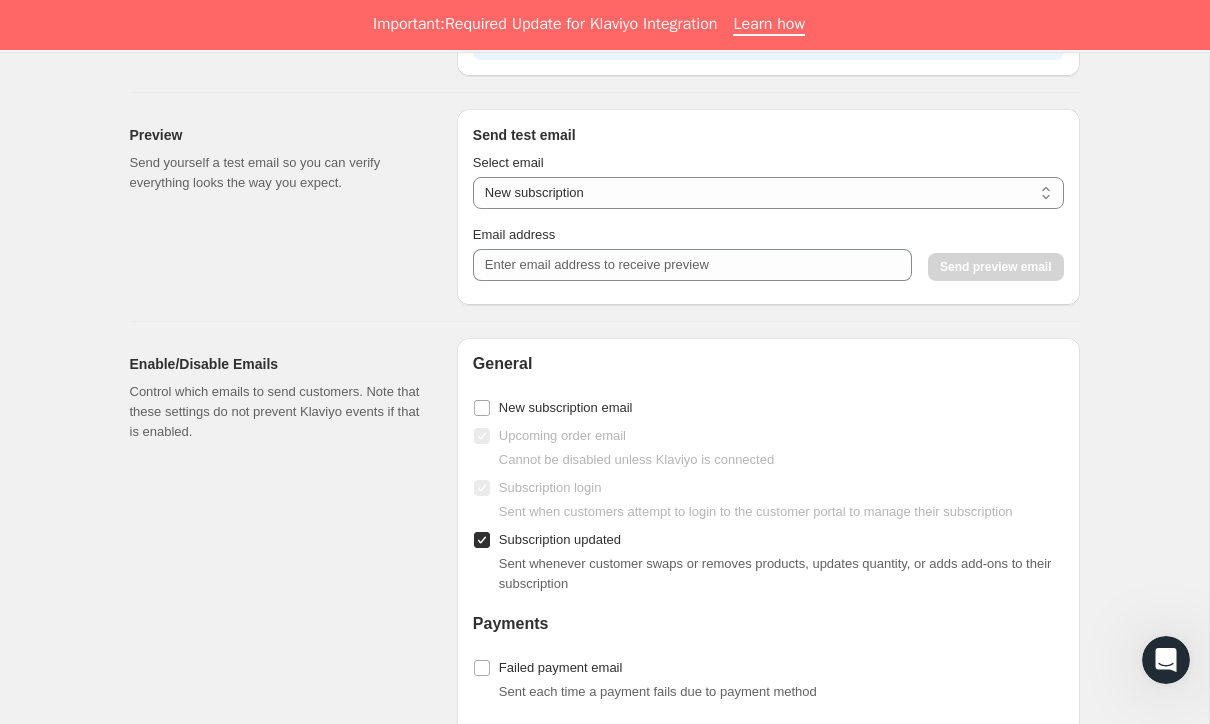 scroll, scrollTop: 0, scrollLeft: 0, axis: both 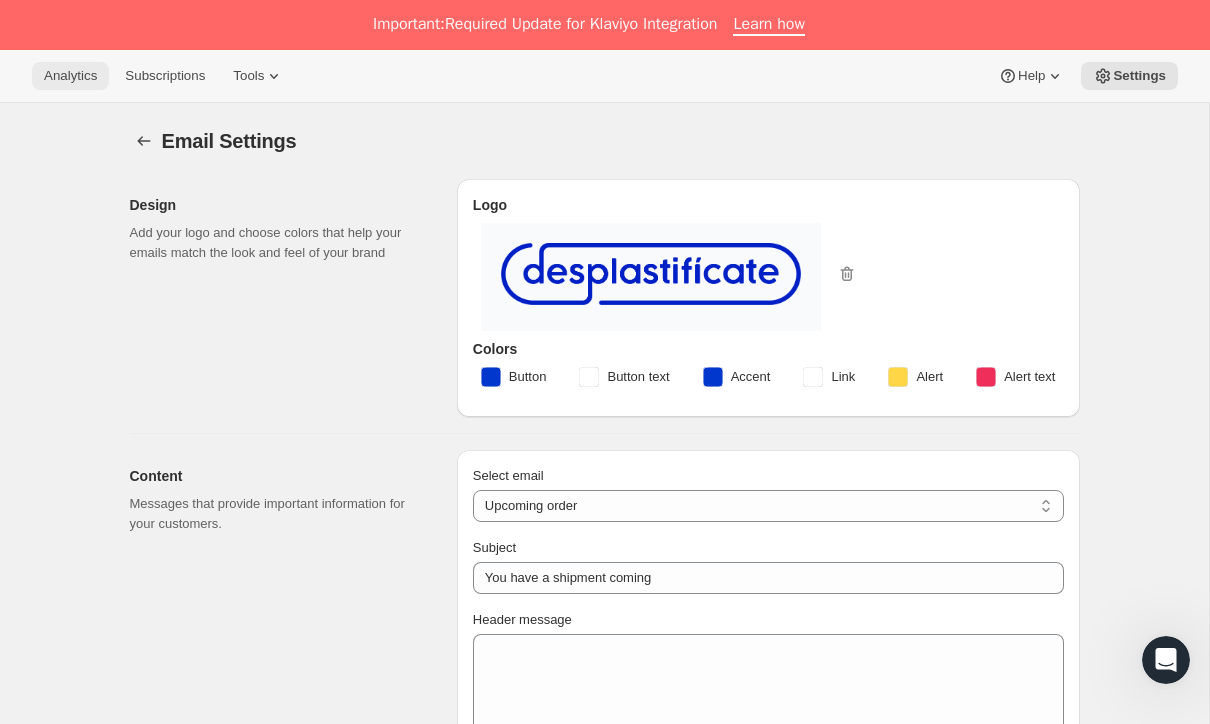 click on "Analytics" at bounding box center (70, 76) 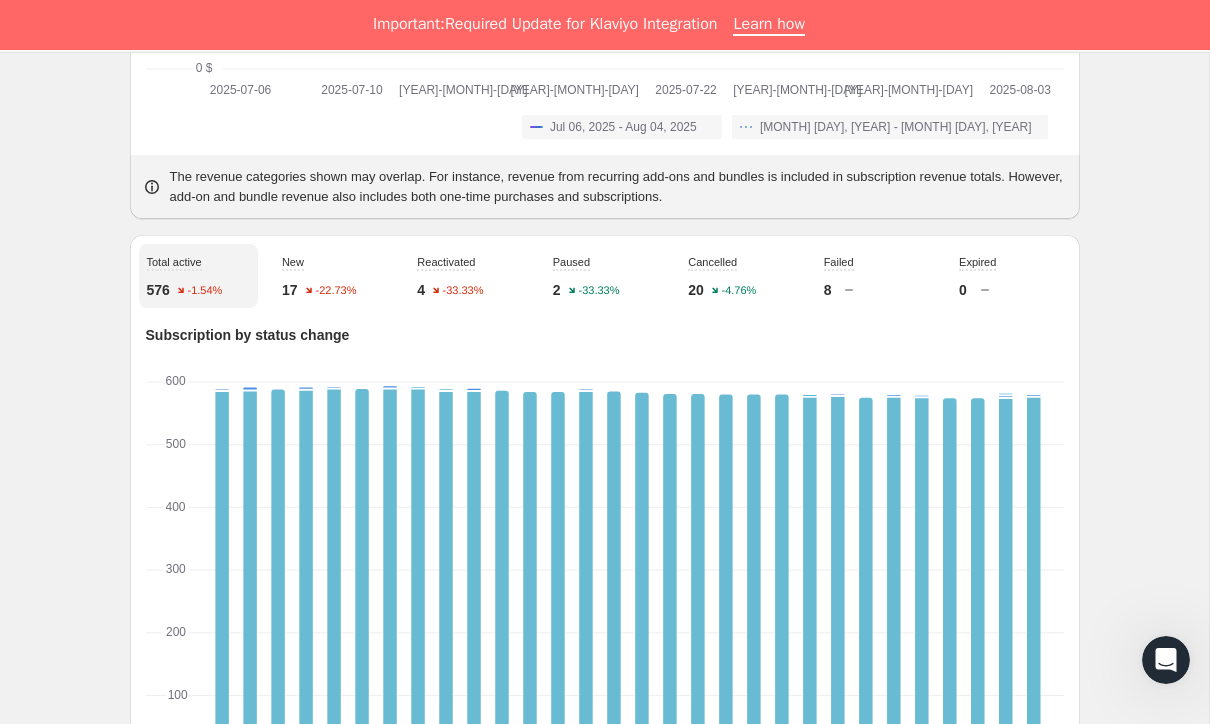 scroll, scrollTop: 0, scrollLeft: 0, axis: both 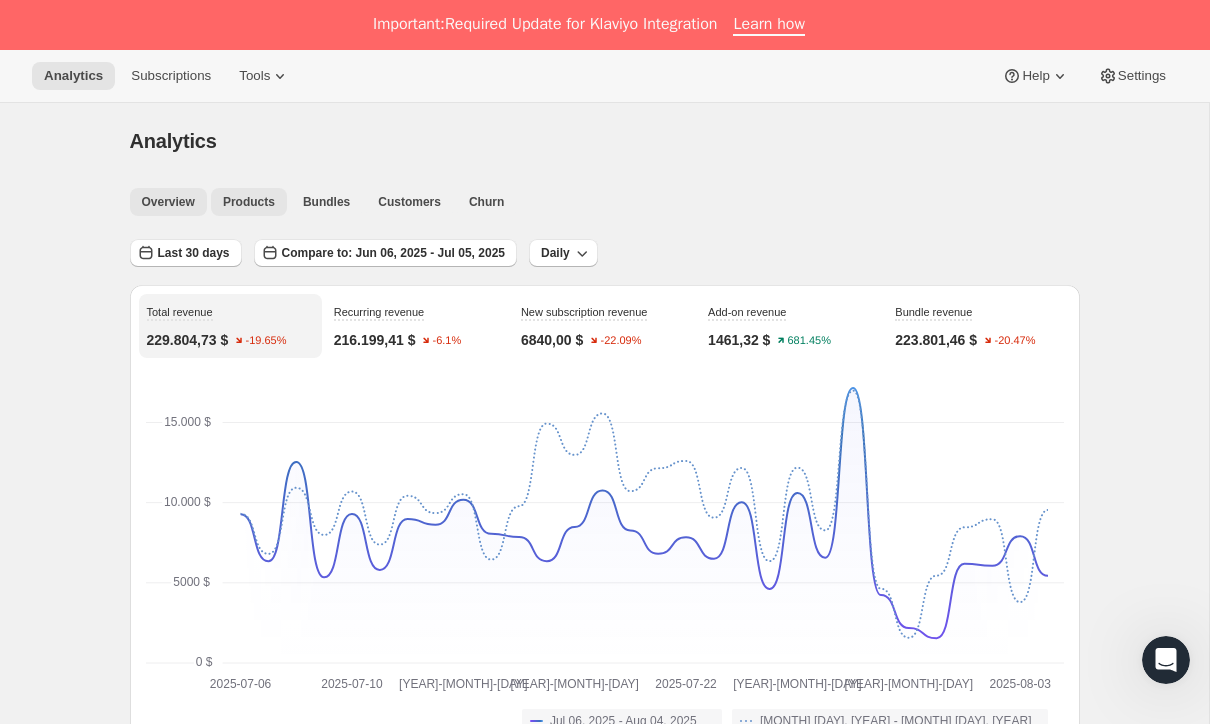 click on "Products" at bounding box center (249, 202) 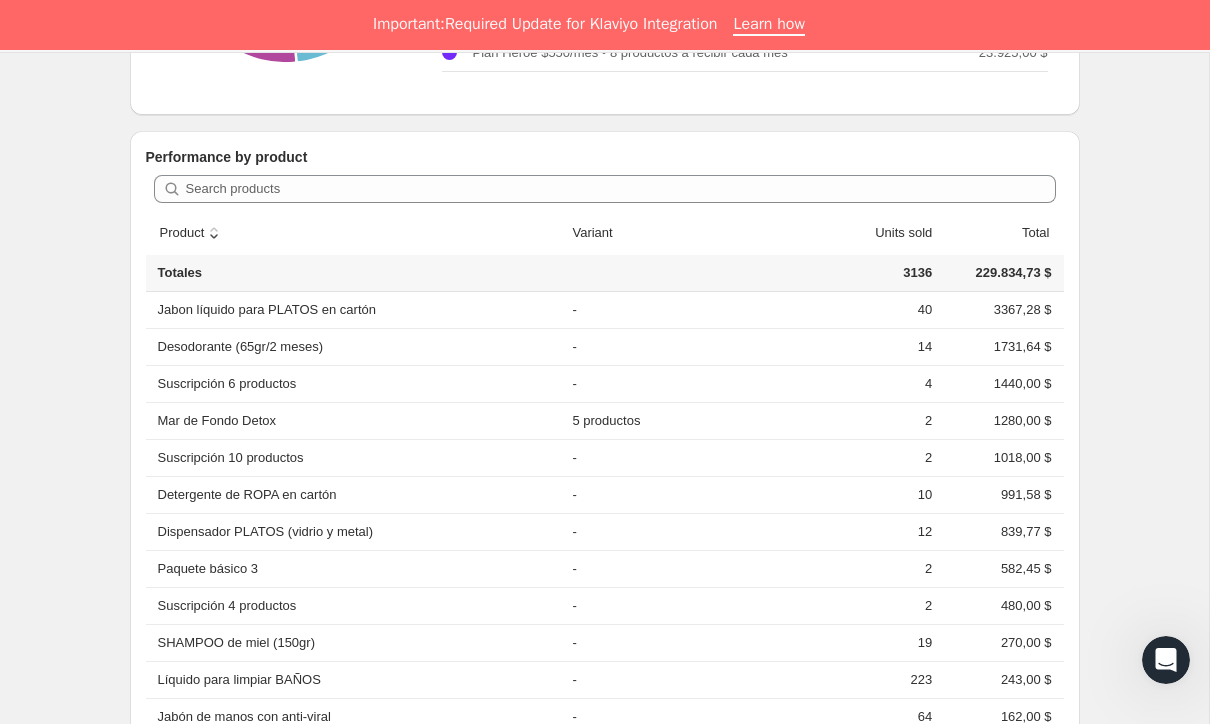 scroll, scrollTop: 0, scrollLeft: 0, axis: both 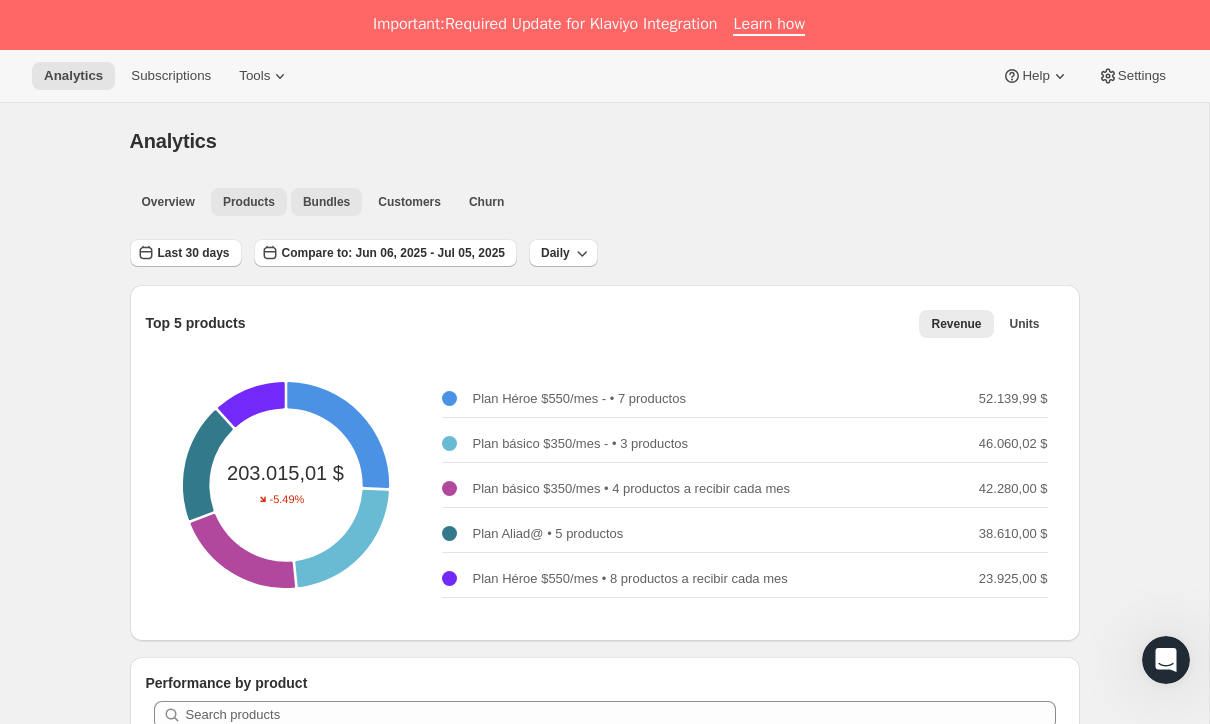 click on "Bundles" at bounding box center (326, 202) 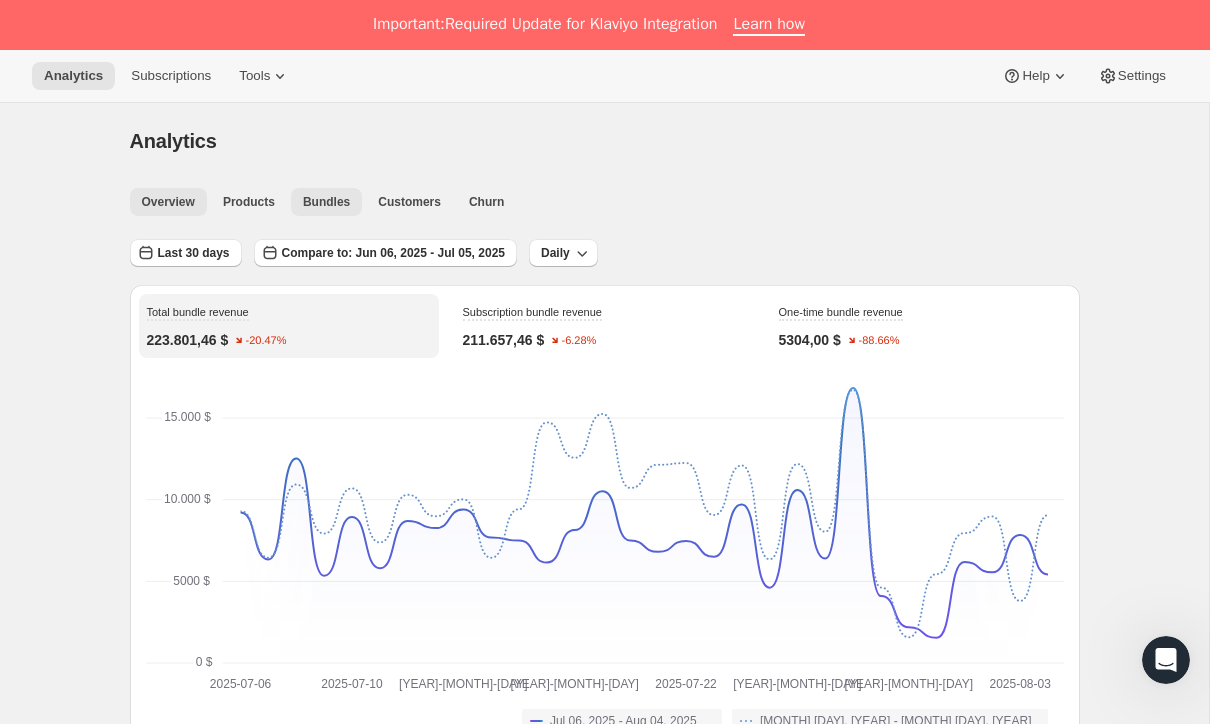 click on "Overview" at bounding box center (168, 202) 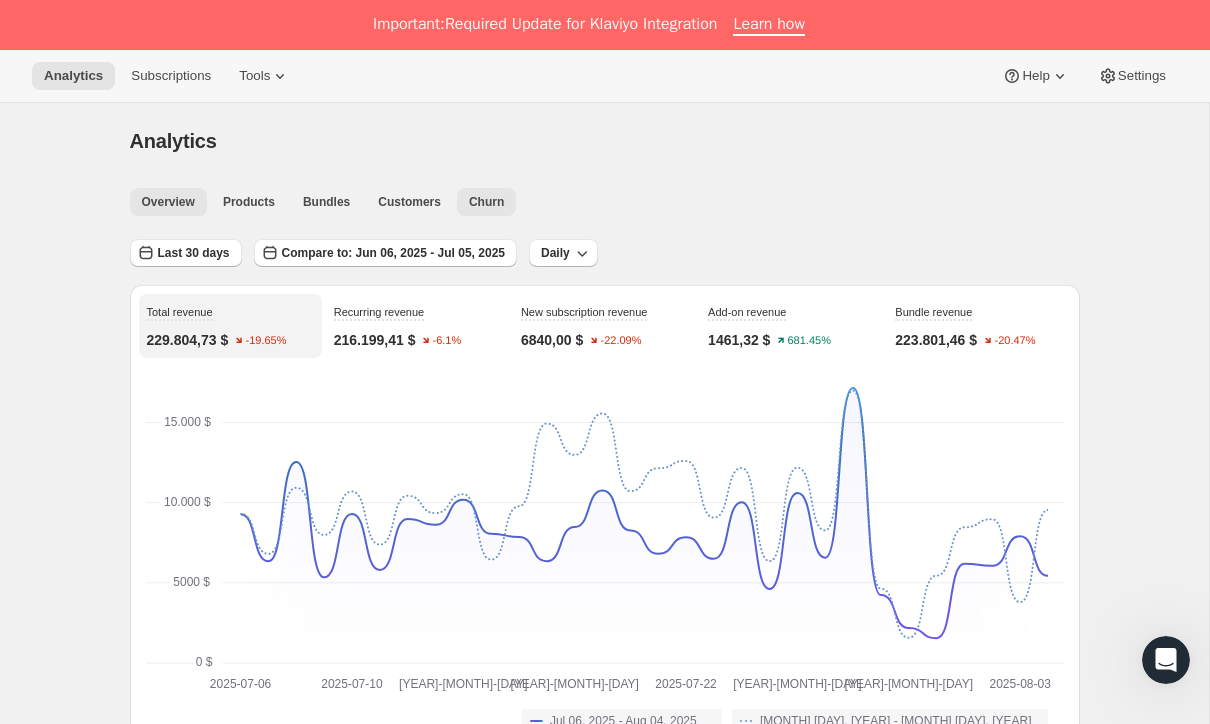 click on "Churn" at bounding box center [486, 202] 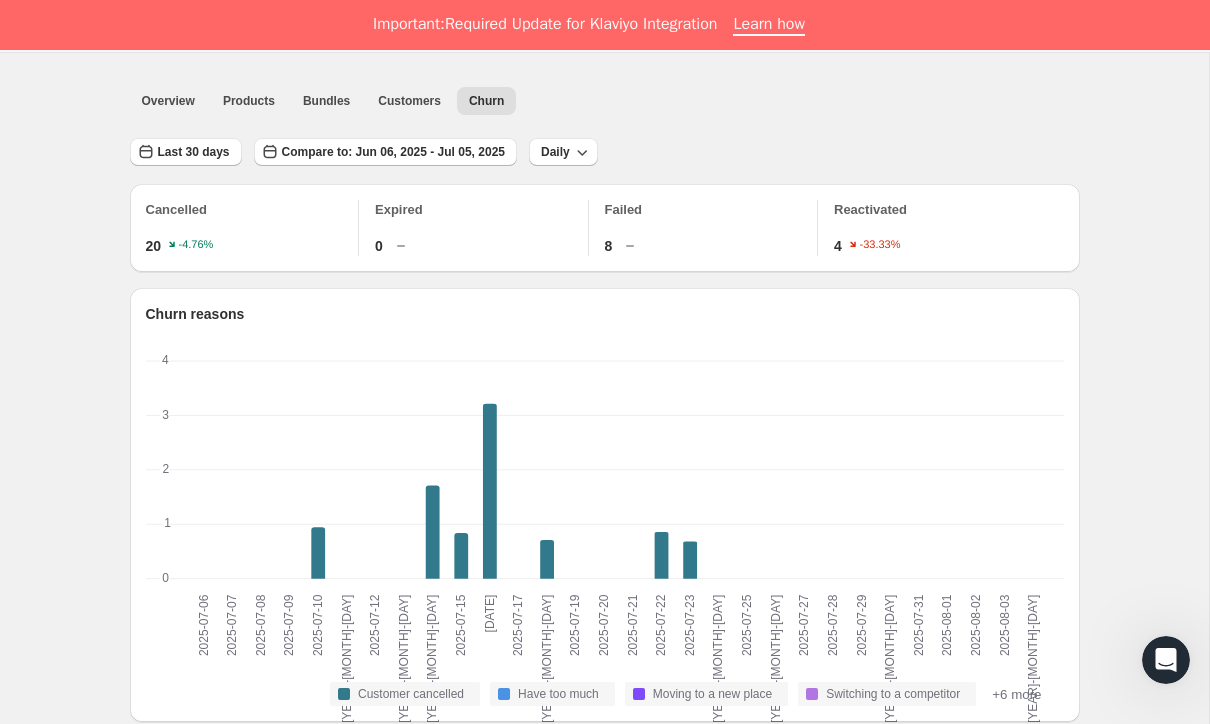 scroll, scrollTop: 104, scrollLeft: 0, axis: vertical 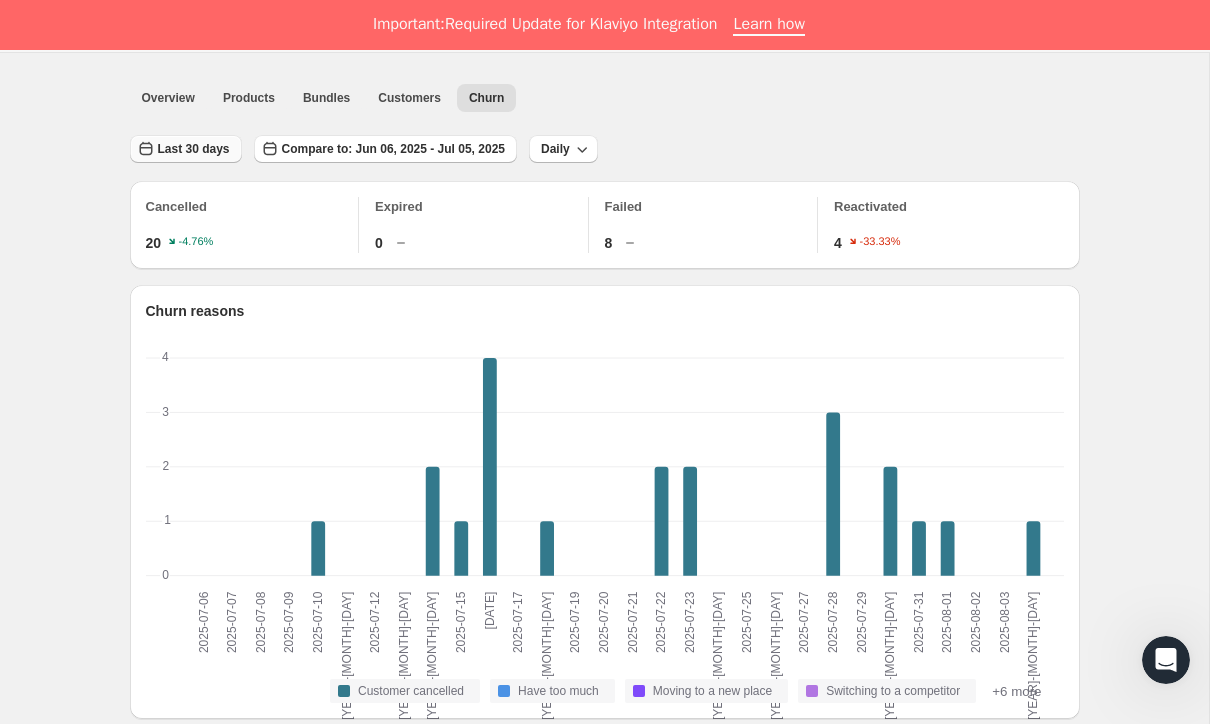 click on "Last 30 days" at bounding box center (194, 149) 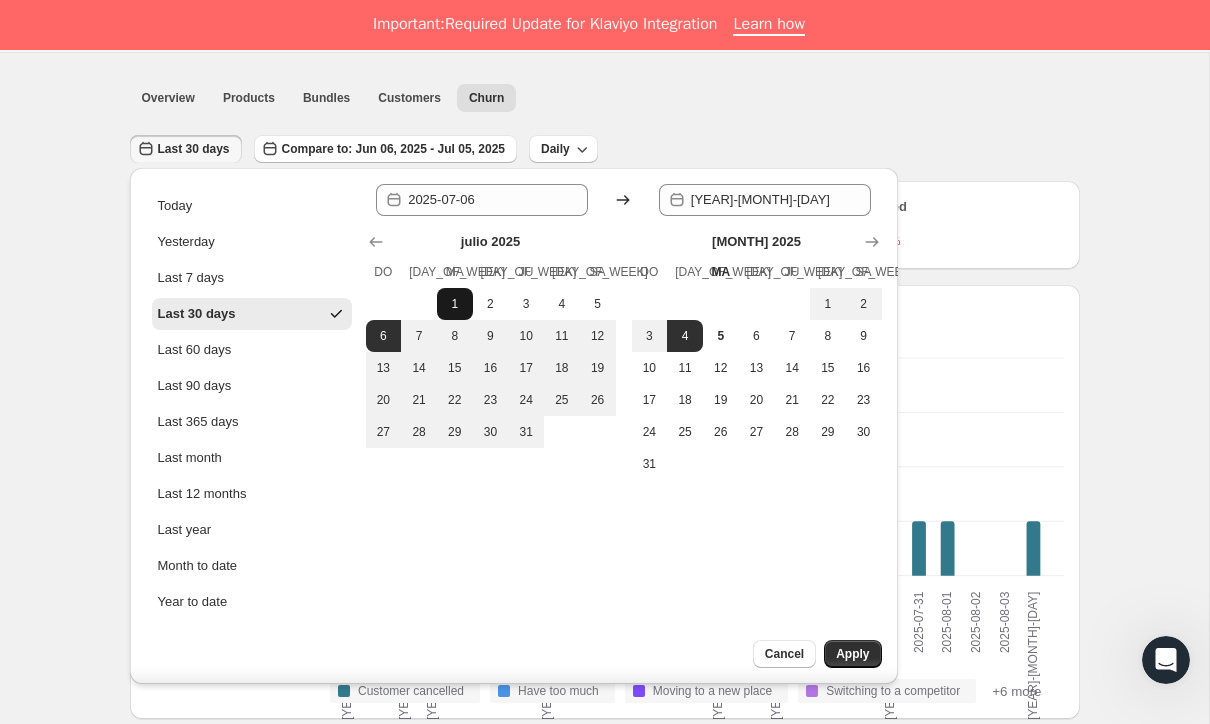 click on "1" at bounding box center [455, 304] 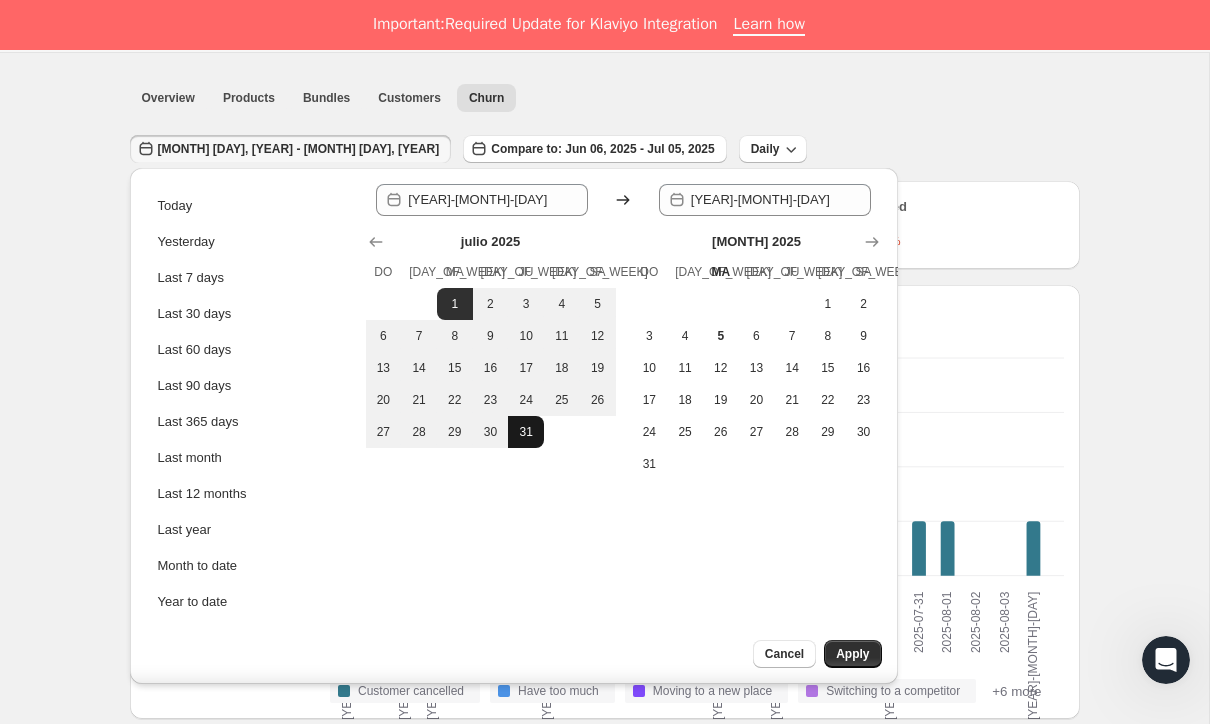 click on "31" at bounding box center (526, 432) 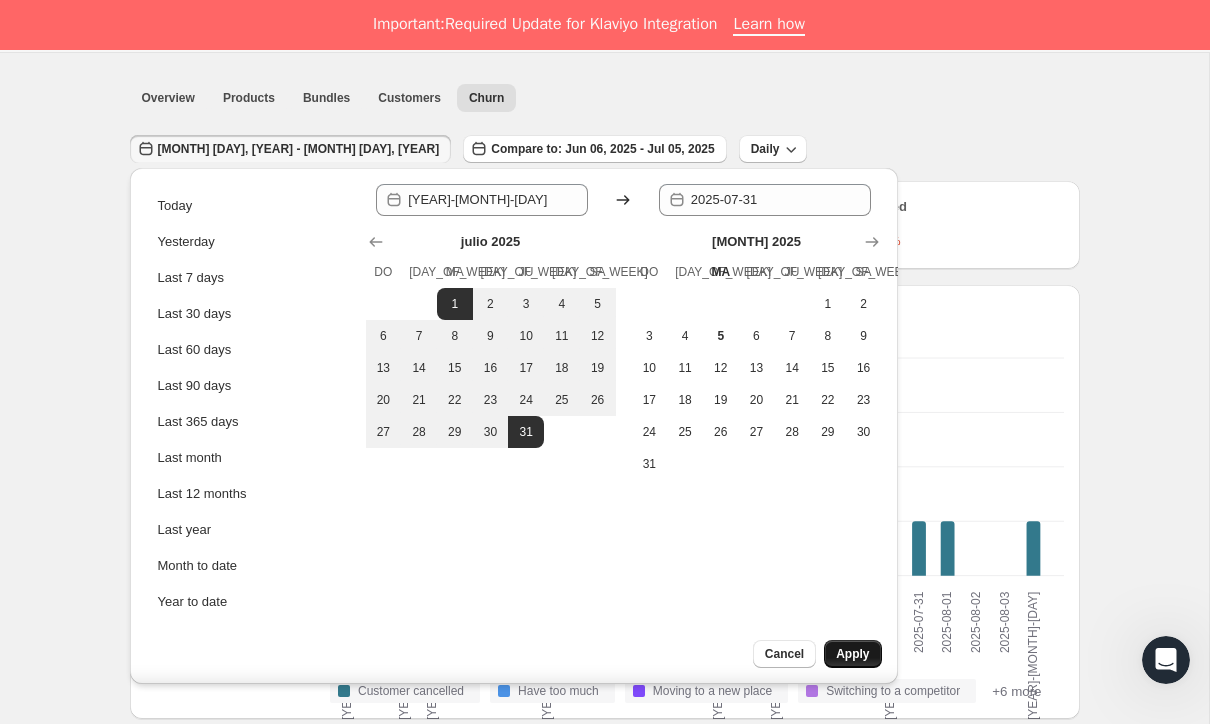 click on "Apply" at bounding box center (852, 654) 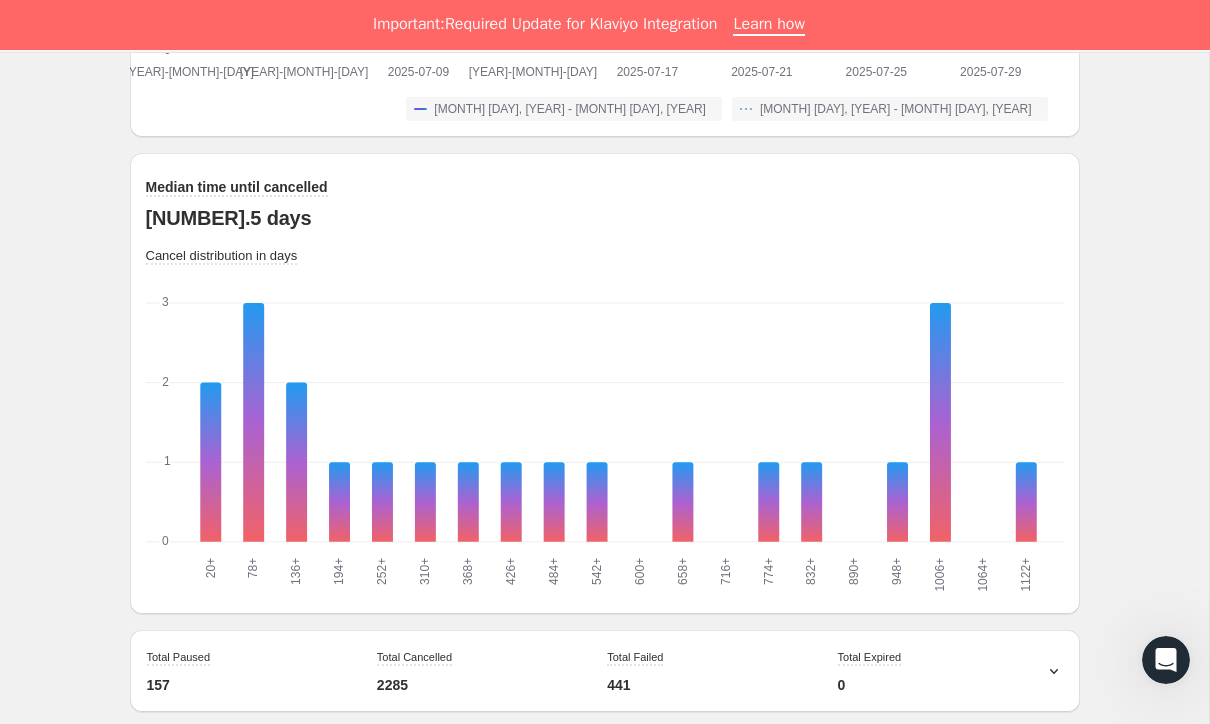 scroll, scrollTop: 1906, scrollLeft: 0, axis: vertical 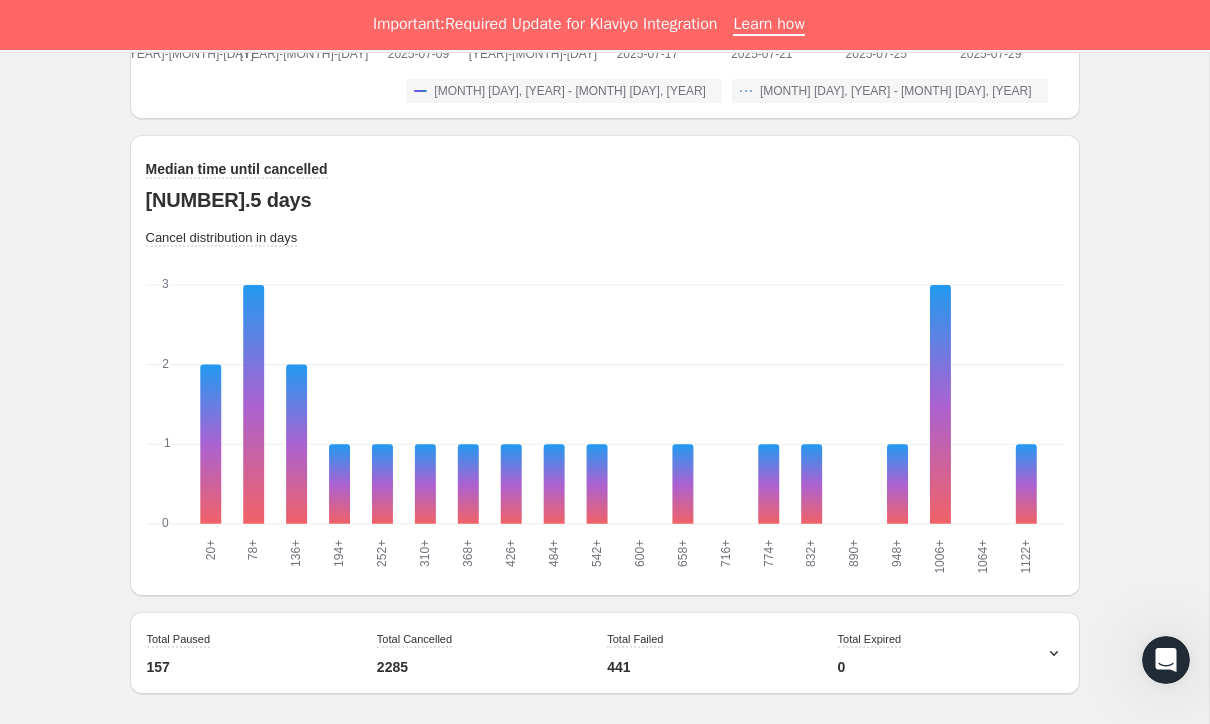 click on "Analytics. Esta página está lista Analytics Overview Products Bundles Customers Churn Más vistas Overview Products Bundles Customers Churn Más vistas [MONTH] [DAY], [YEAR] - [MONTH] [DAY], [YEAR] Compare to: [MONTH] [DAY], [YEAR] - [MONTH] [DAY], [YEAR] Daily Cancelled 21 -19.23% Expired 0 Failed 9 28.57% Reactivated 3 -50% Churn reasons 0 0 1 1 2 2 3 3 4 4 Customer cancelled Have too much Moving to a new place Switching to a competitor +6 more Churn reasons 21 -22.22% Customer cancelled 21   ( 100 %) Retention falloff of cancelled subscriptions 21 95% 20 100% 20 80% 16 88% 14 93% 13 1 1 → → 2 2 → → 3 3 → → 4 4 → → 5 5 → → 6 6 Your biggest falloff is between order 3 → 4 Cumulative churn (combined) 30 -9.09% Active churn (cancelled) 21 -19.23% Passive churn (failed payment) 9 28.57% [YEAR]-[MONTH]-[DAY] [YEAR]-[MONTH]-[DAY] [YEAR]-[MONTH]-[DAY] [YEAR]-[MONTH]-[DAY] [YEAR]-[MONTH]-[DAY] [YEAR]-[MONTH]-[DAY] [YEAR]-[MONTH]-[DAY] [YEAR]-[MONTH]-[DAY] 0 0 1 1 2 2 3 3 4 4 5 5 [YEAR]-[MONTH]-[DAY] [YEAR]-[MONTH]-[DAY] [YEAR]-[MONTH]-[DAY]" at bounding box center [604, -539] 